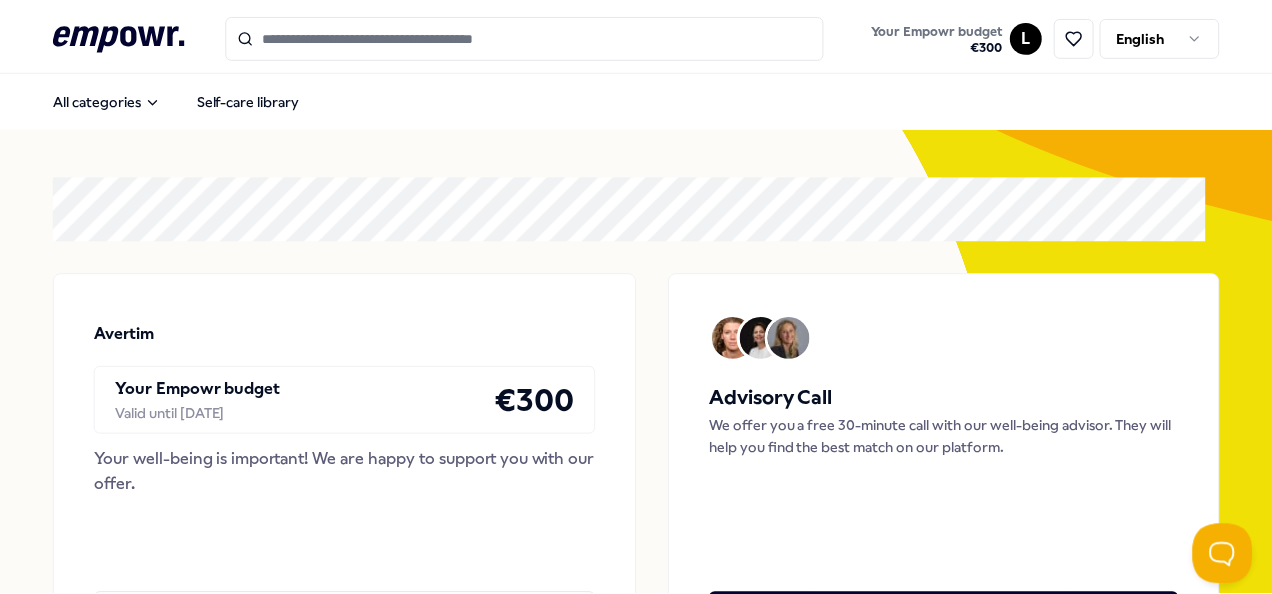 scroll, scrollTop: 0, scrollLeft: 0, axis: both 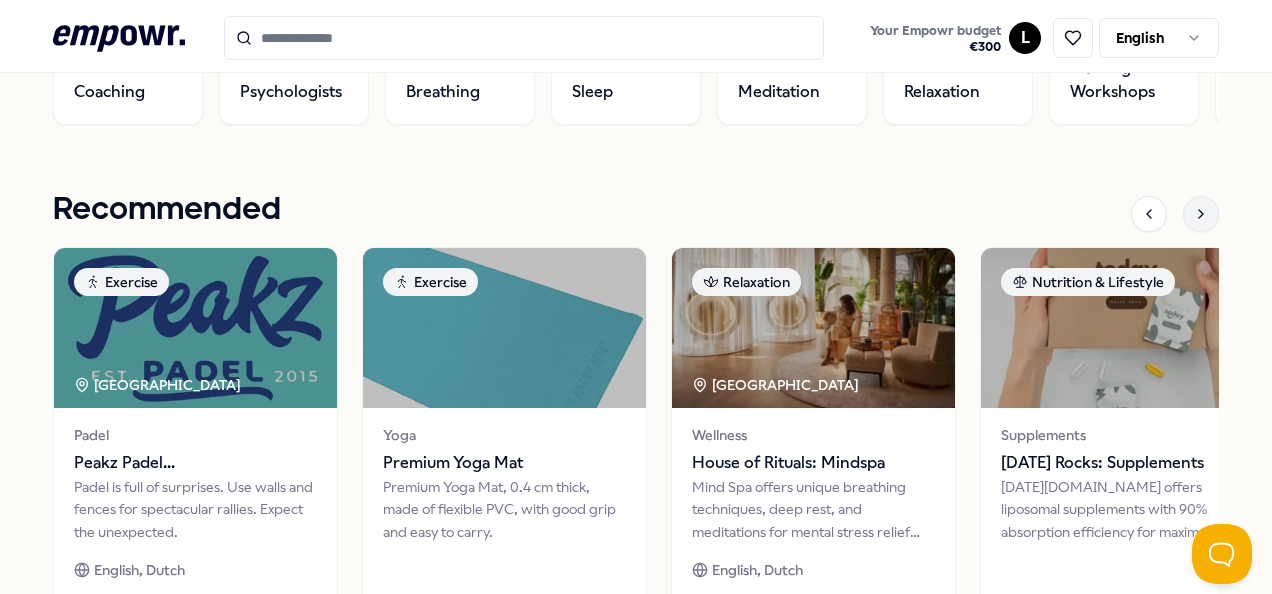 click at bounding box center [1201, 214] 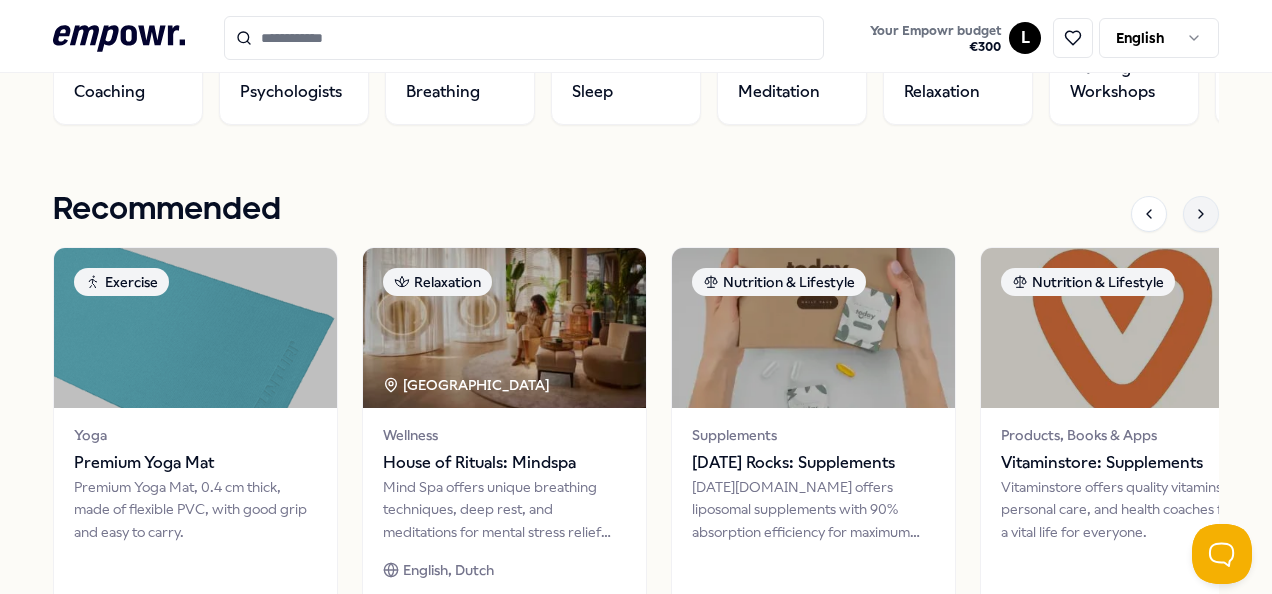 click at bounding box center (1201, 214) 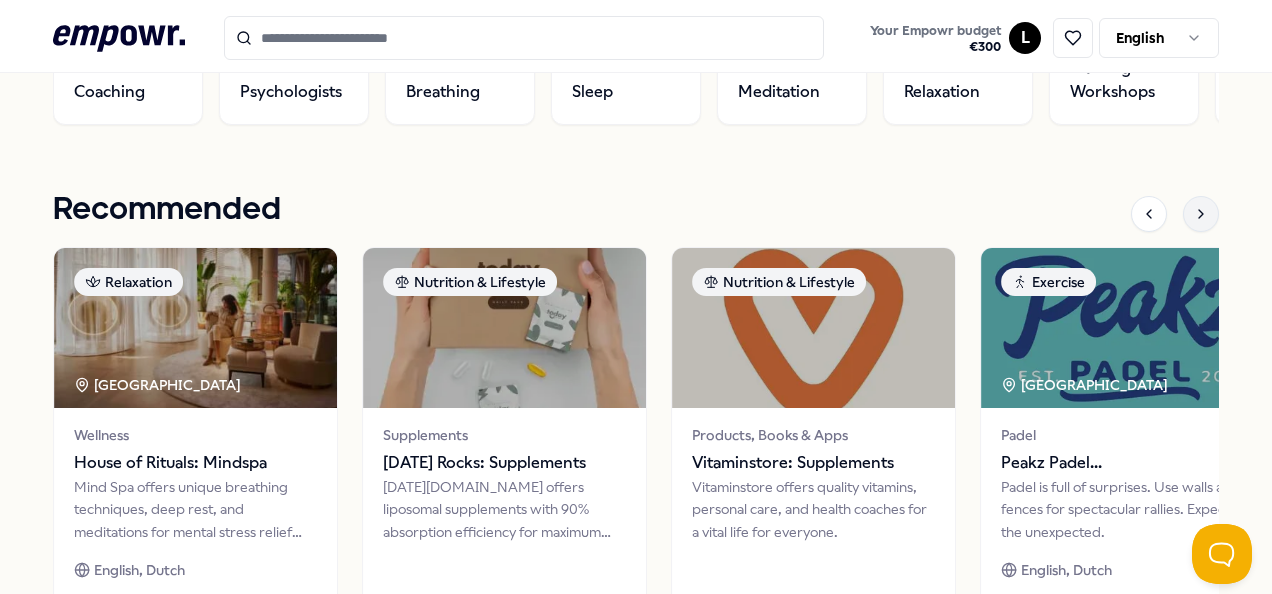 click at bounding box center (1201, 214) 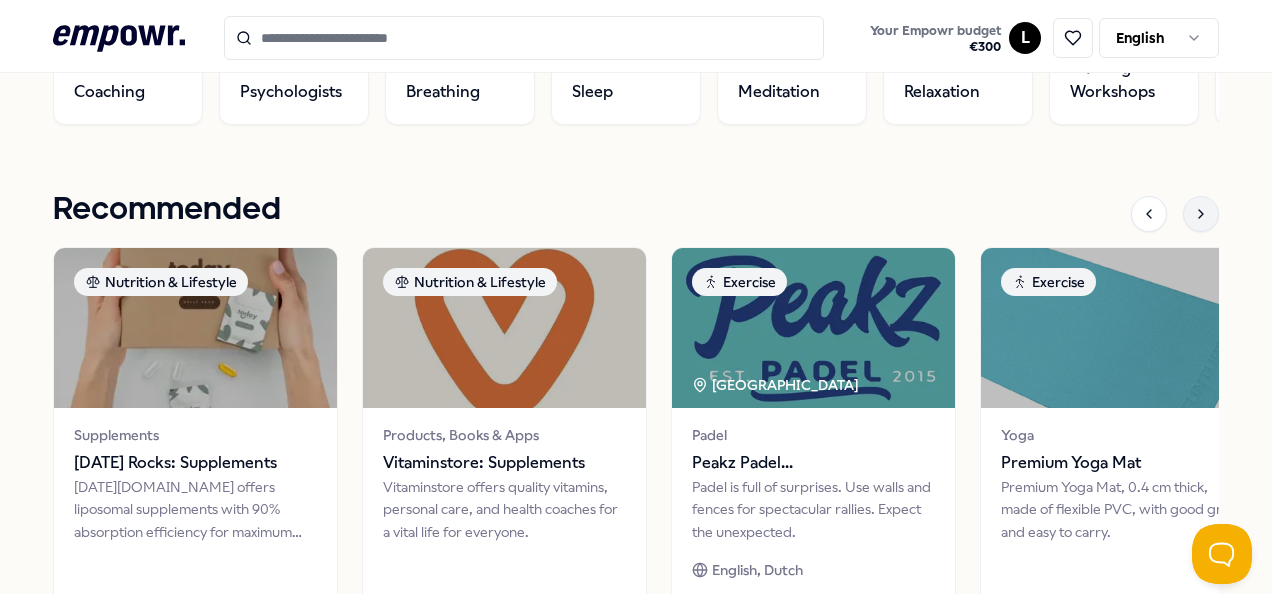 scroll, scrollTop: 900, scrollLeft: 0, axis: vertical 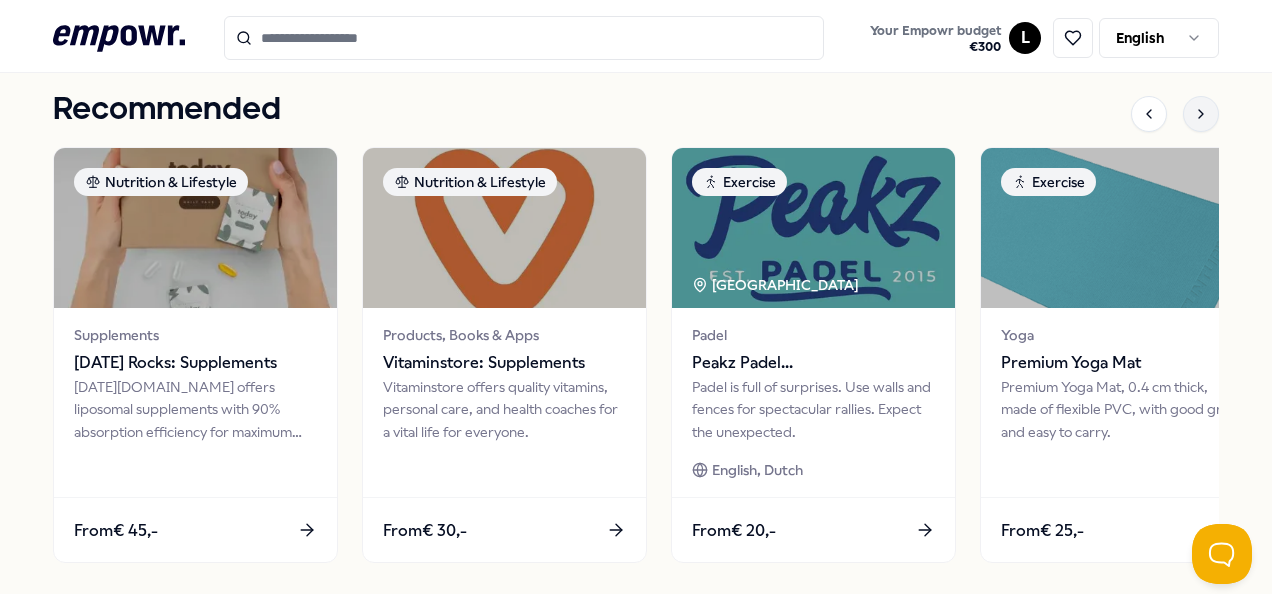 click 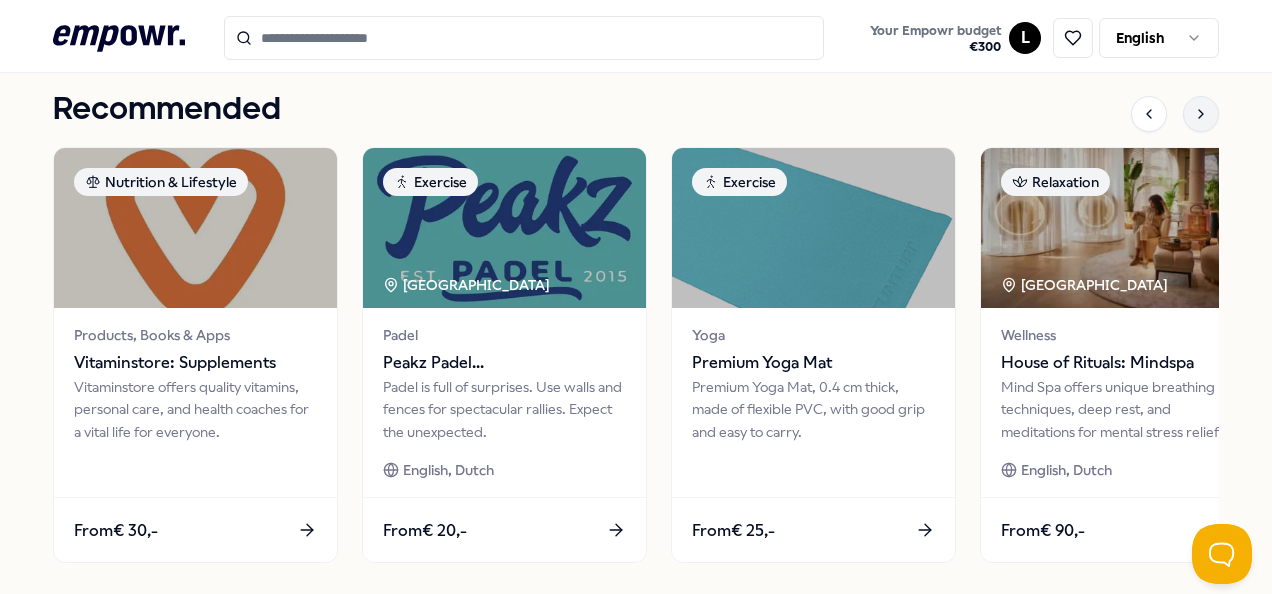 click 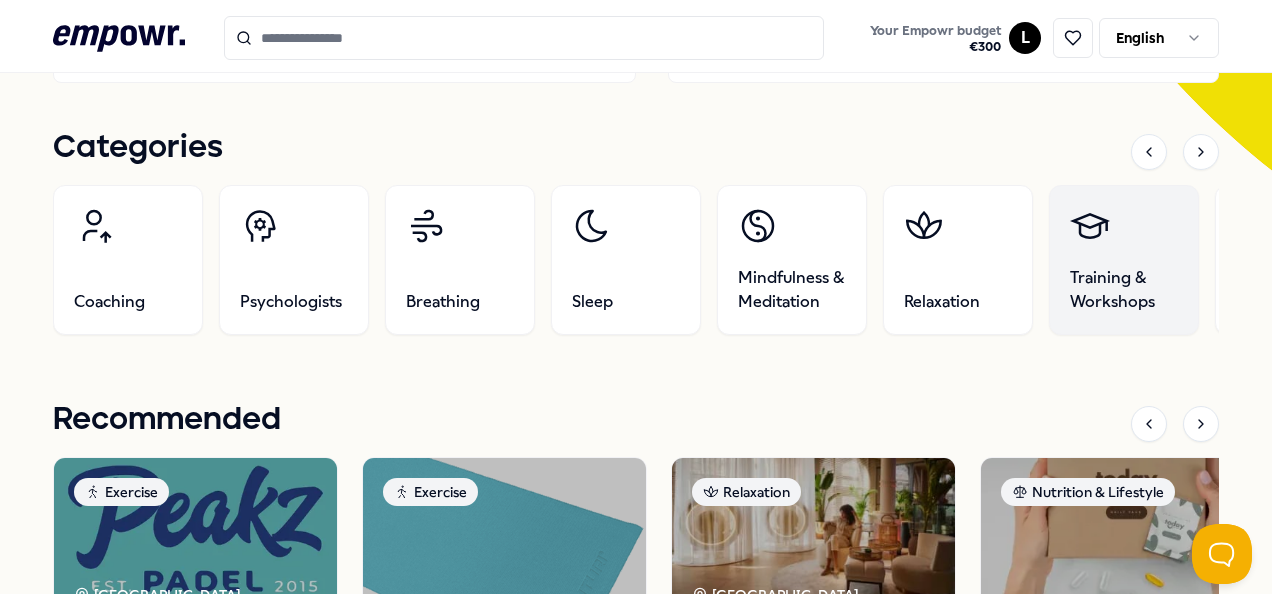 scroll, scrollTop: 490, scrollLeft: 0, axis: vertical 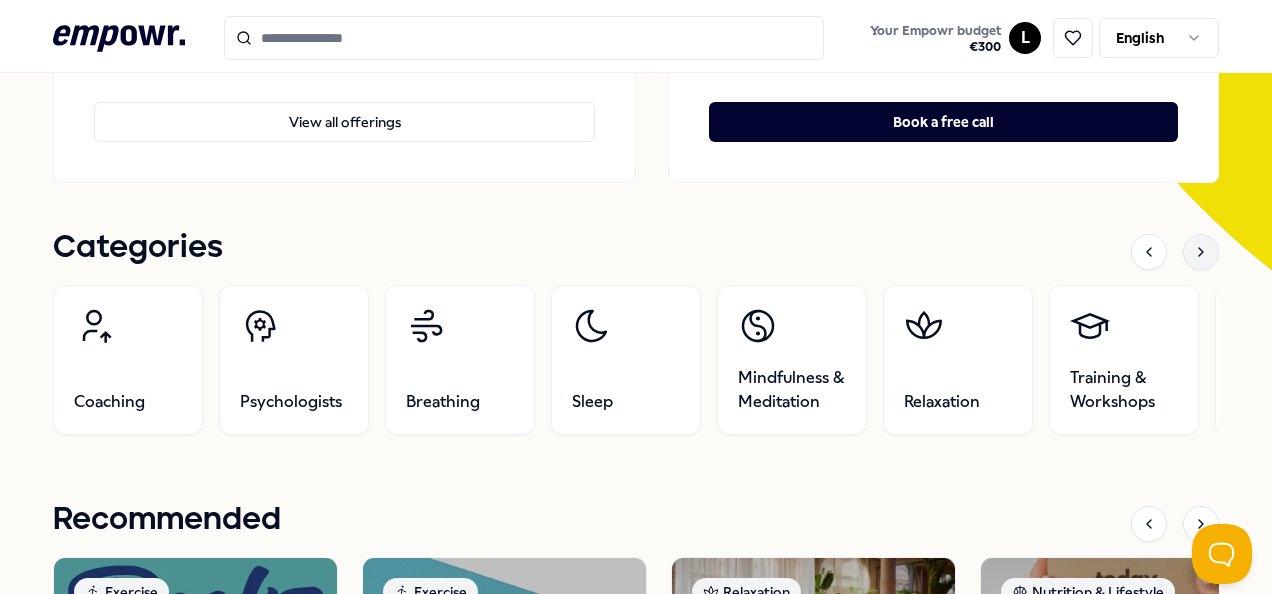 click at bounding box center (1201, 252) 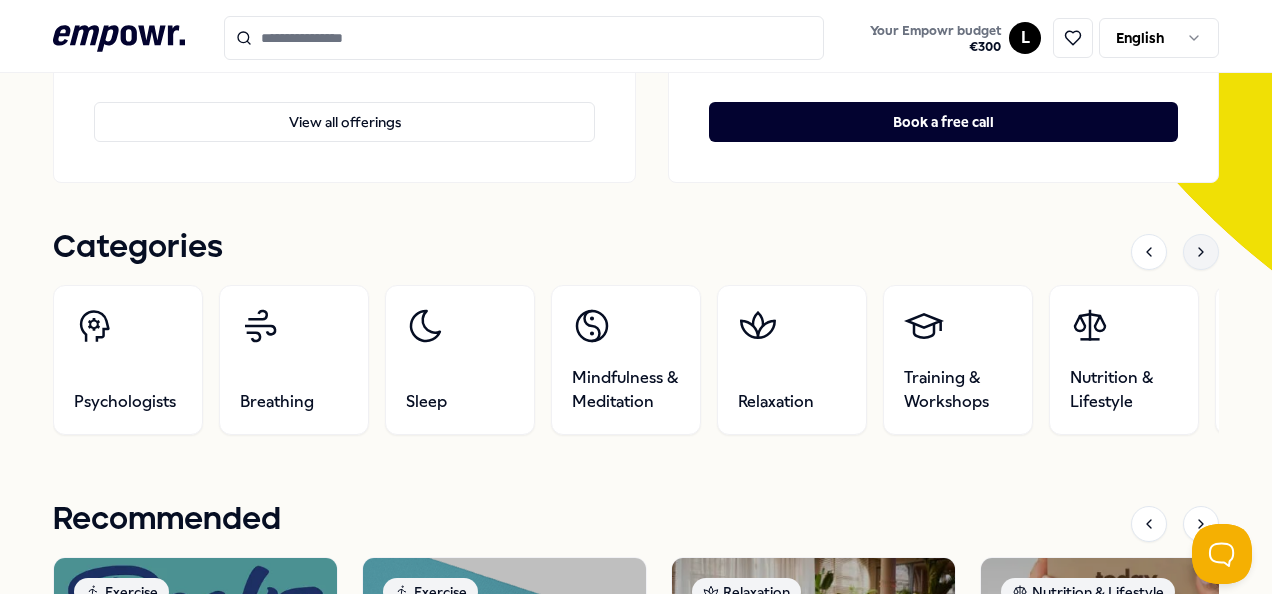 click 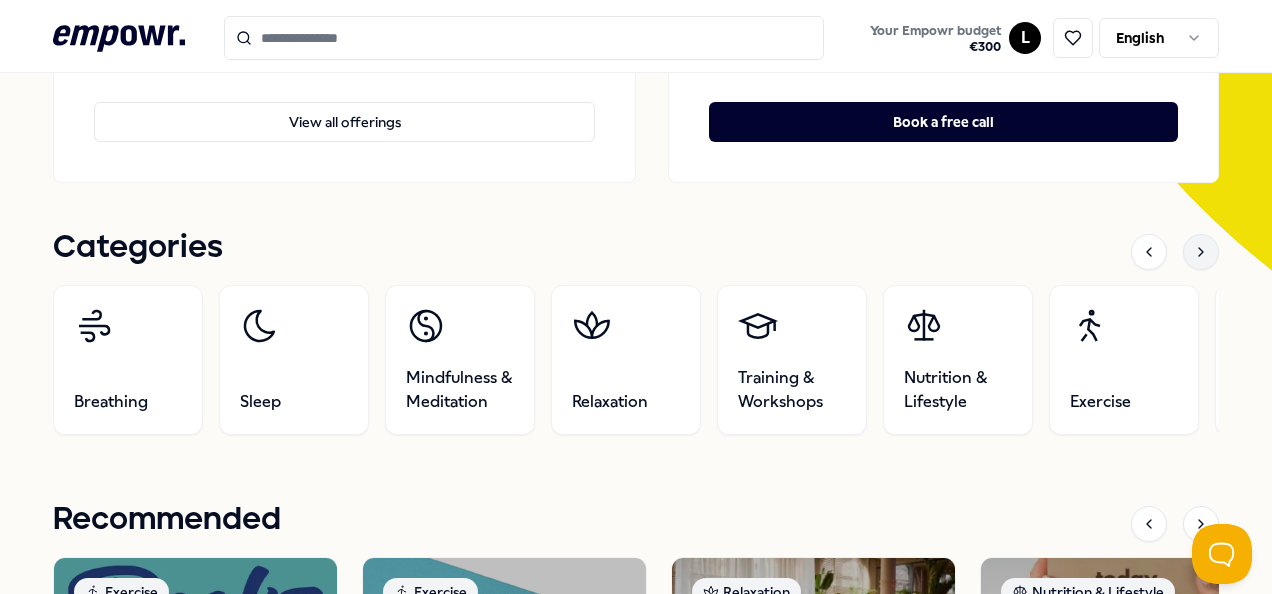 click 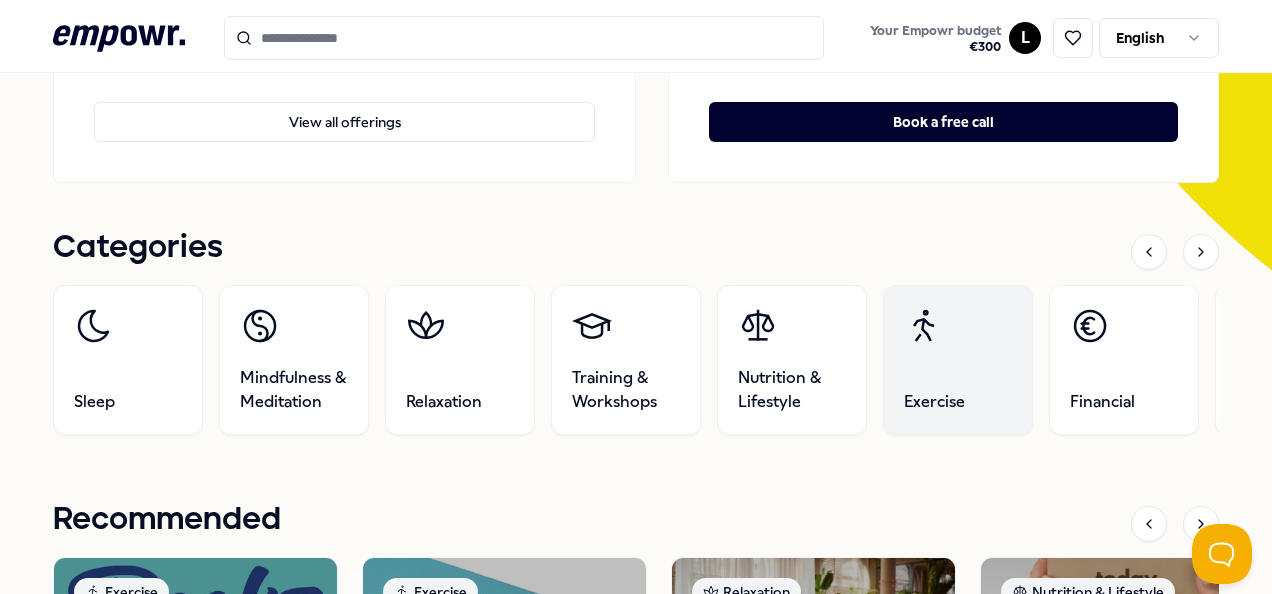 click on "Exercise" at bounding box center [958, 360] 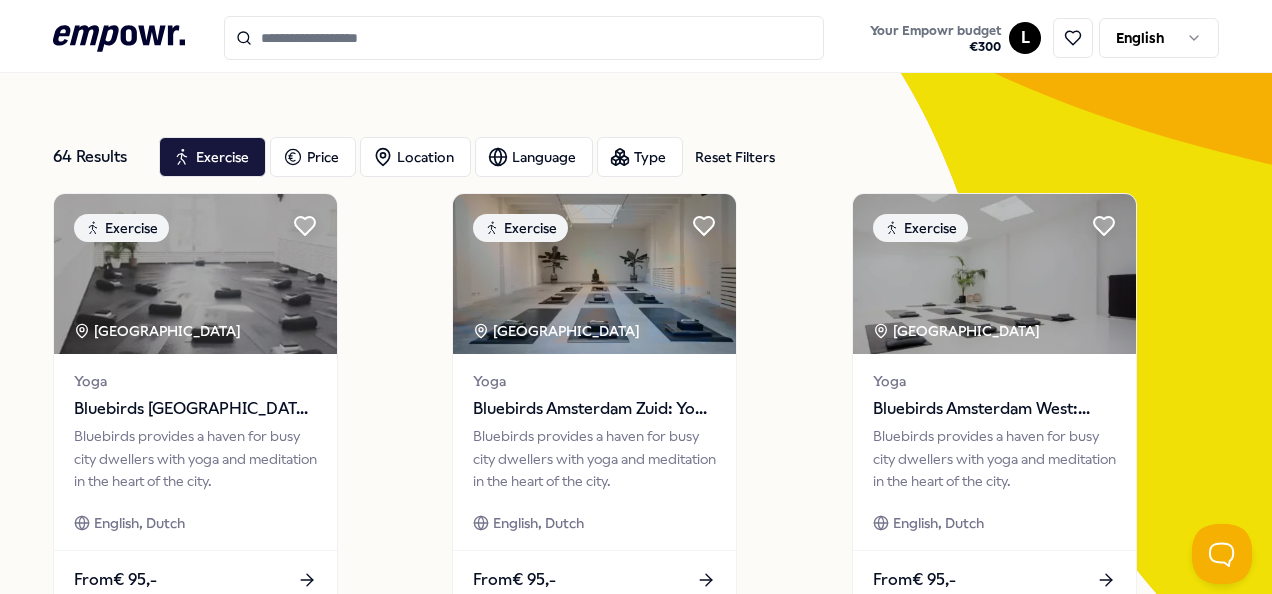 scroll, scrollTop: 0, scrollLeft: 0, axis: both 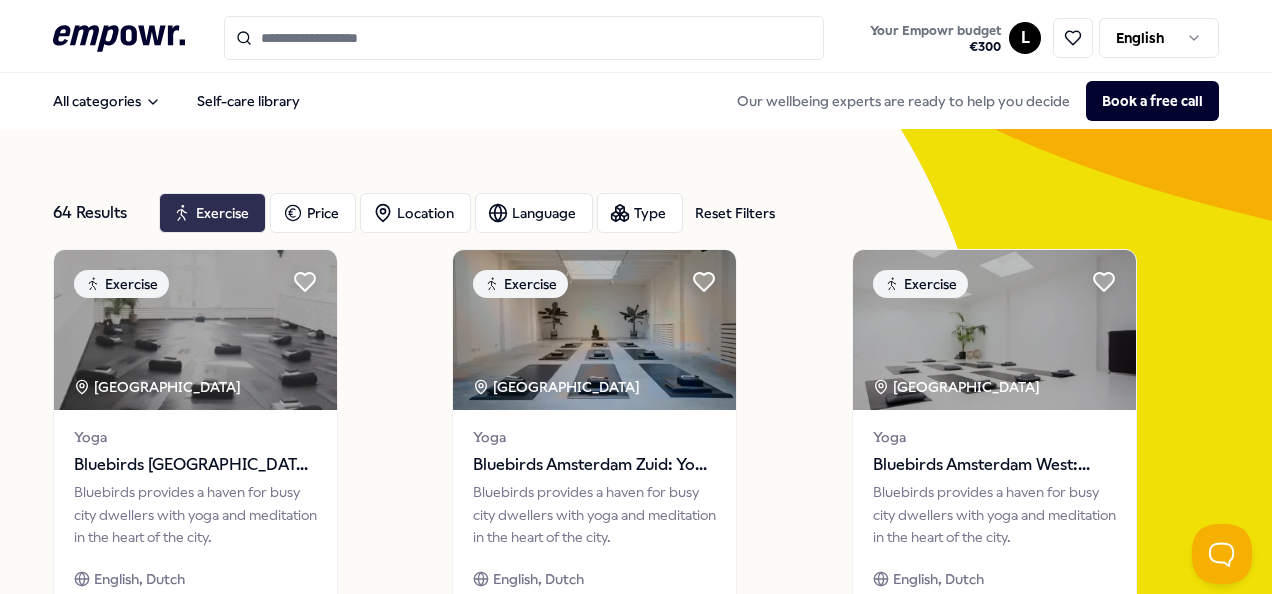 click on "Exercise" at bounding box center (212, 213) 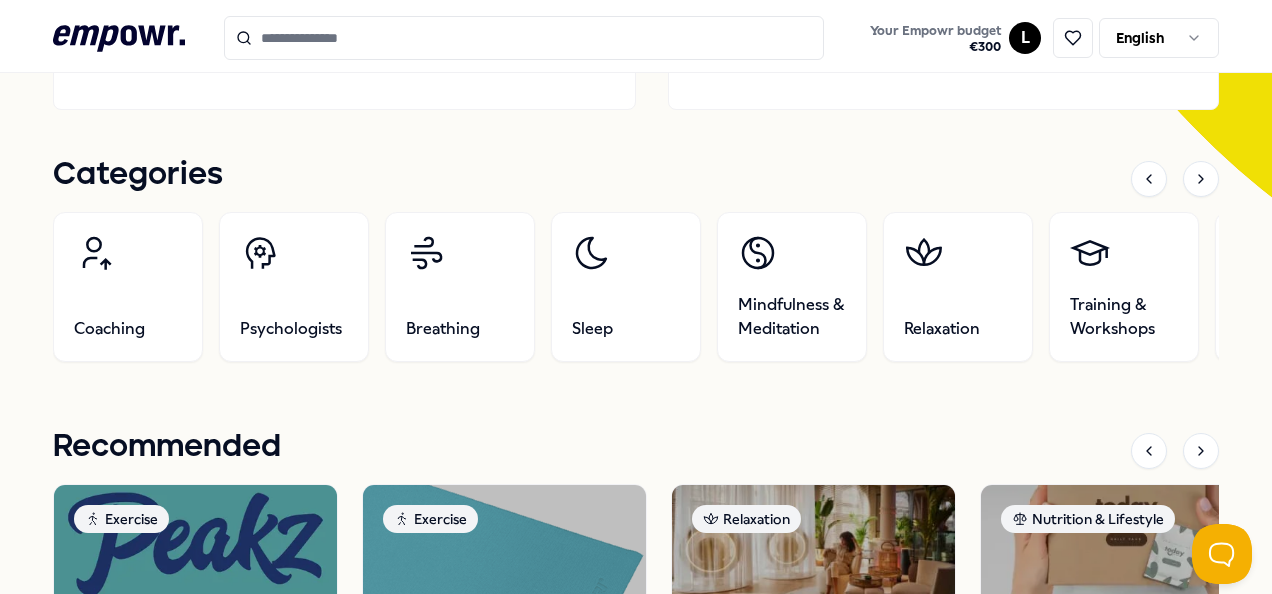 scroll, scrollTop: 600, scrollLeft: 0, axis: vertical 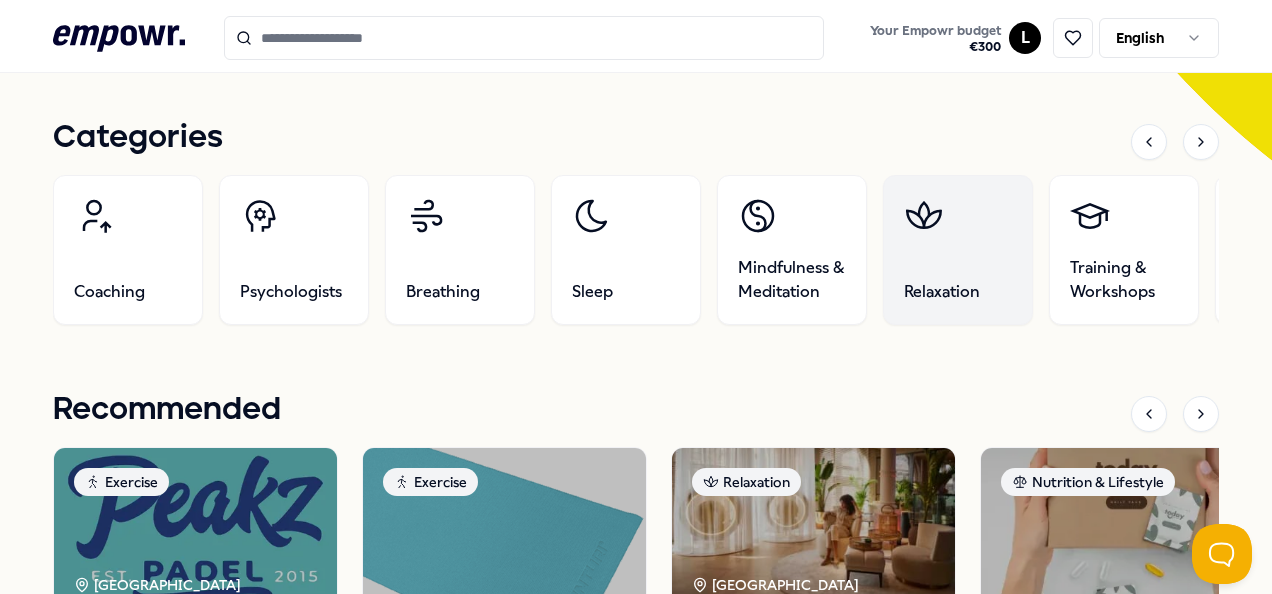 click on "Relaxation" at bounding box center [942, 292] 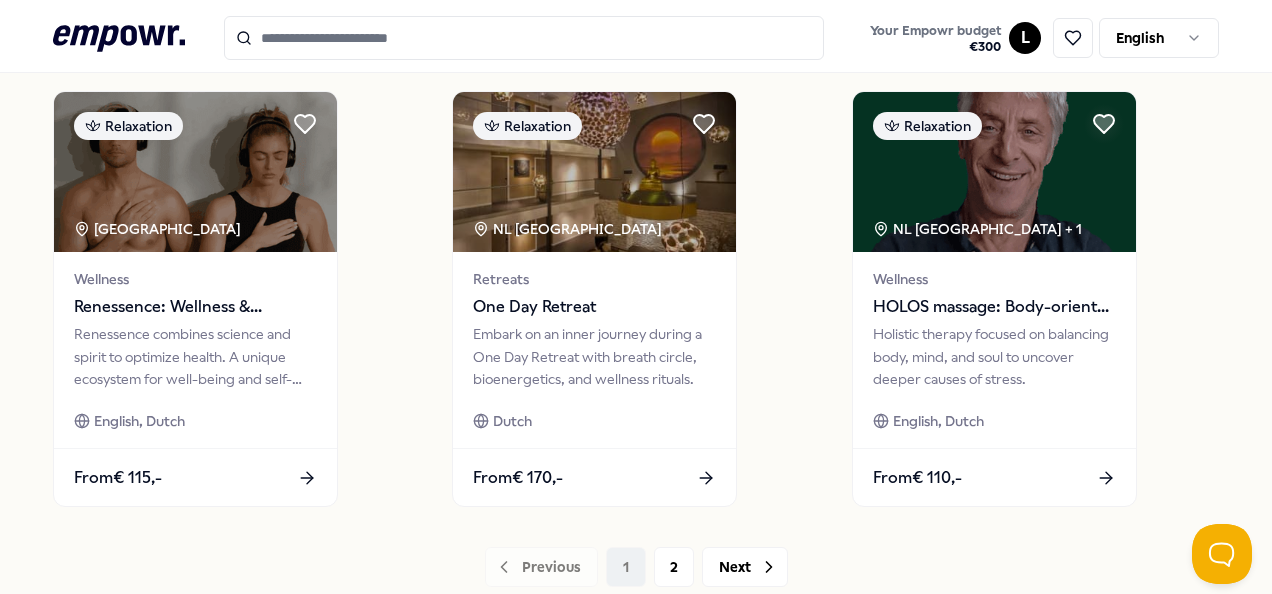 scroll, scrollTop: 1529, scrollLeft: 0, axis: vertical 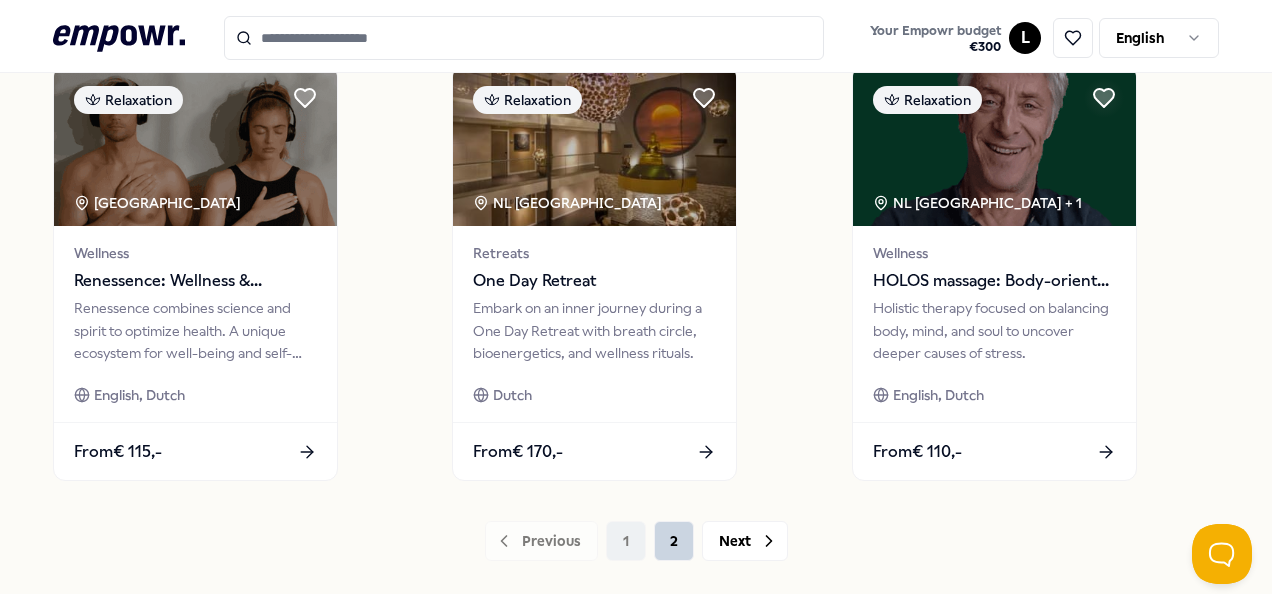click on "2" at bounding box center [674, 541] 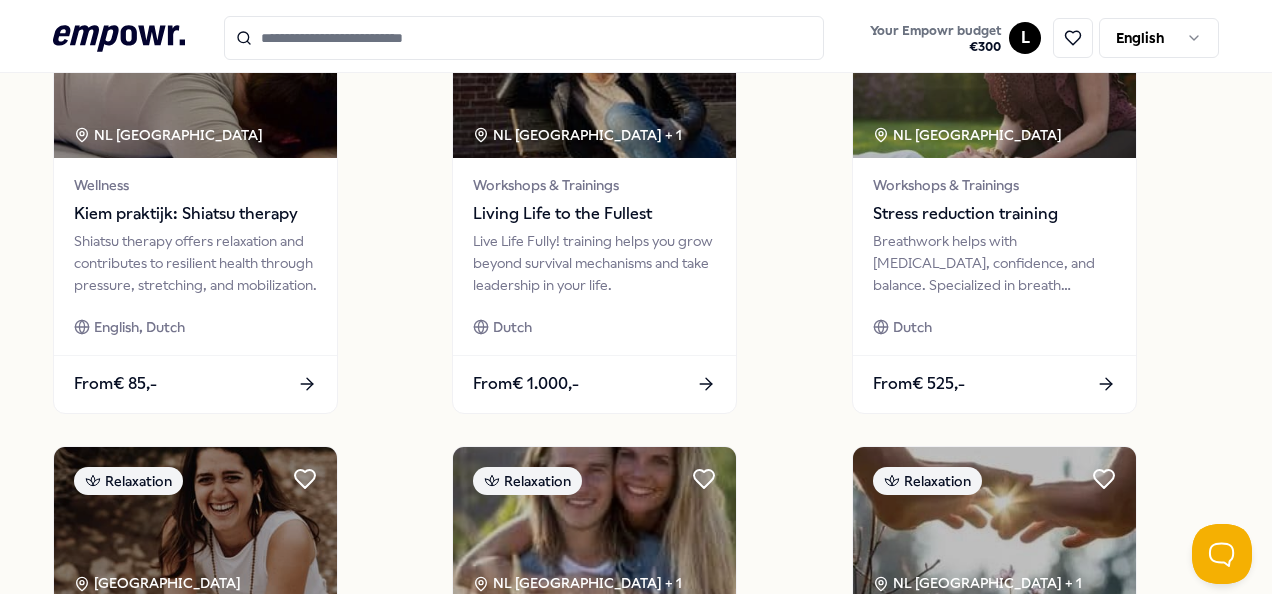 scroll, scrollTop: 1100, scrollLeft: 0, axis: vertical 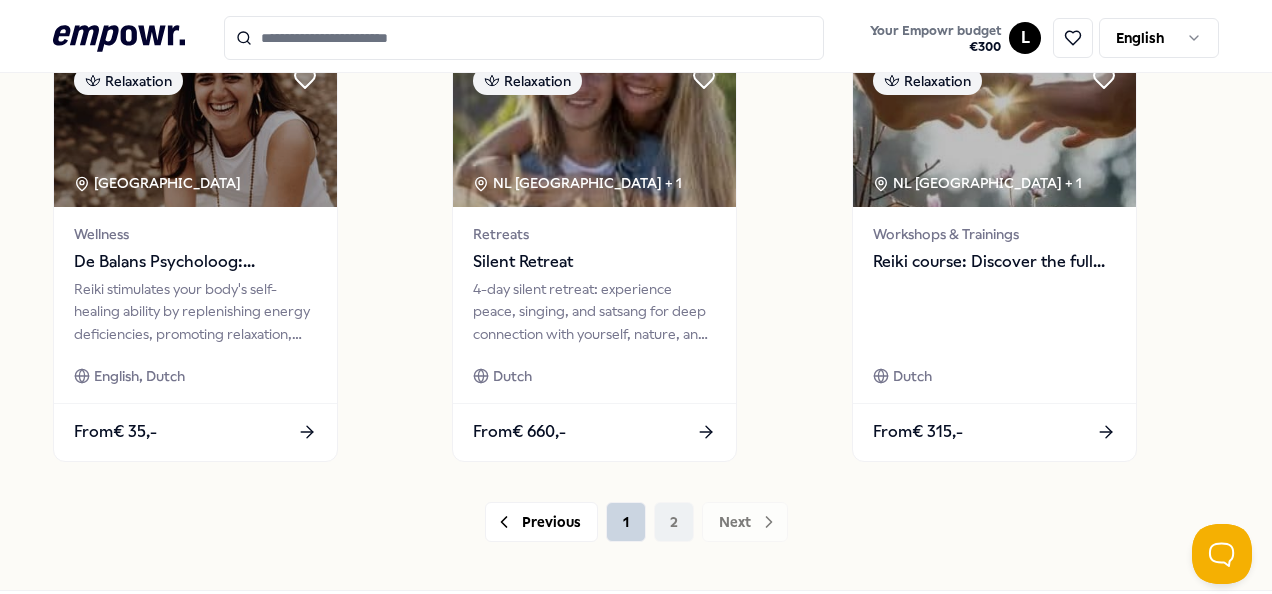 click on "1" at bounding box center [626, 522] 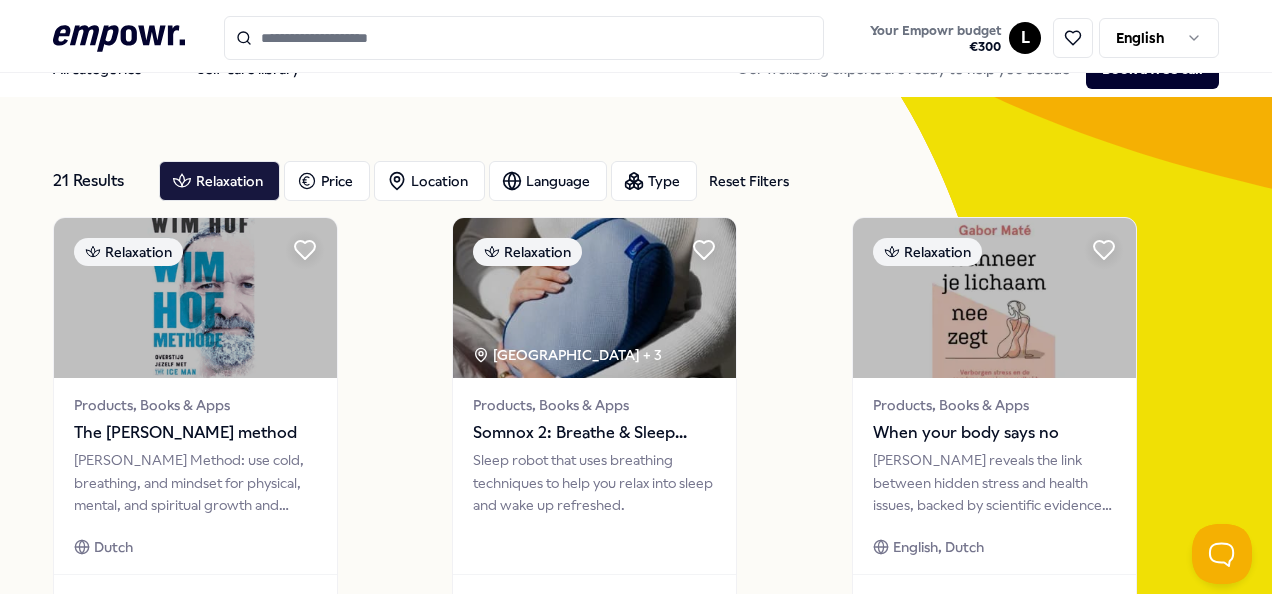 scroll, scrollTop: 0, scrollLeft: 0, axis: both 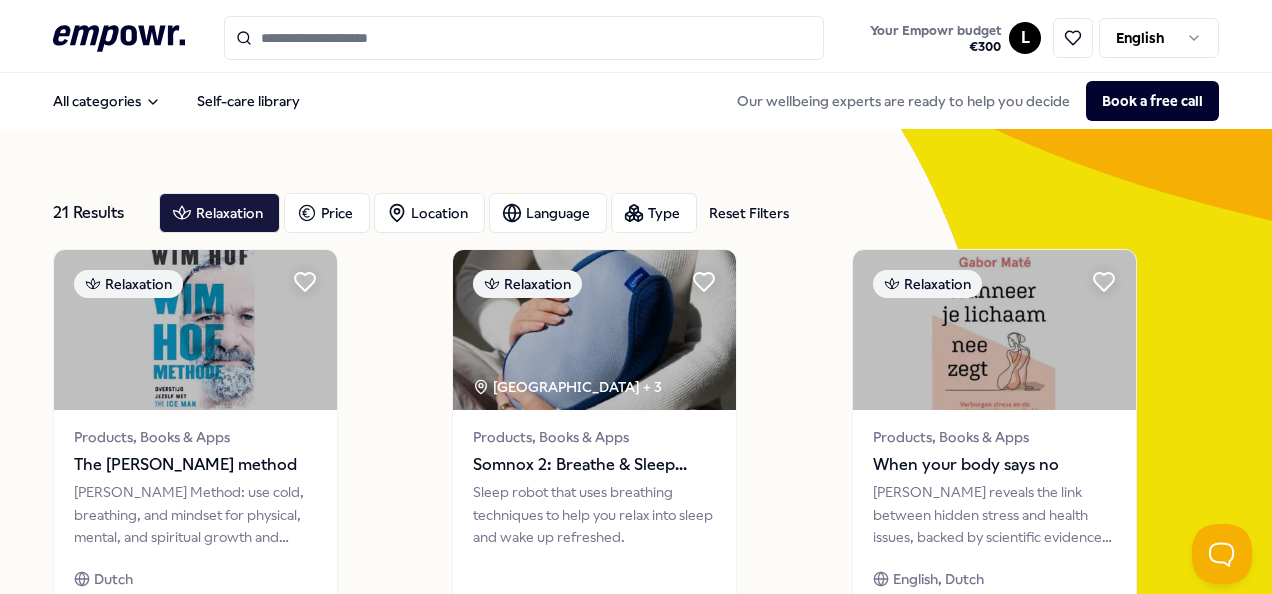 click at bounding box center (524, 38) 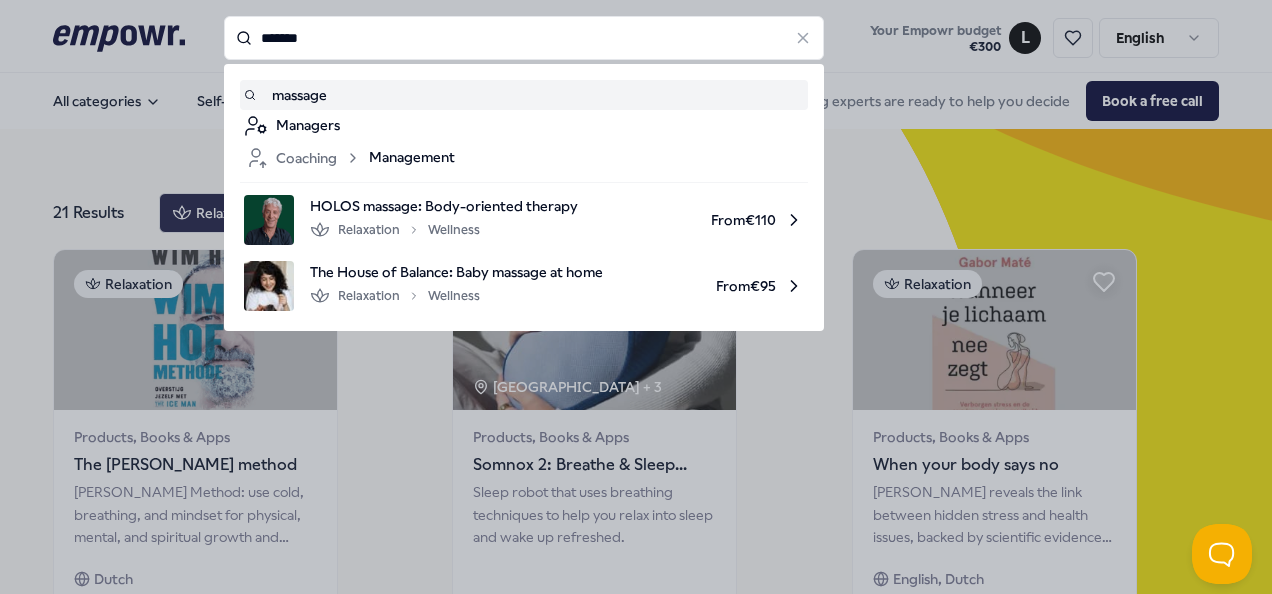 type on "*******" 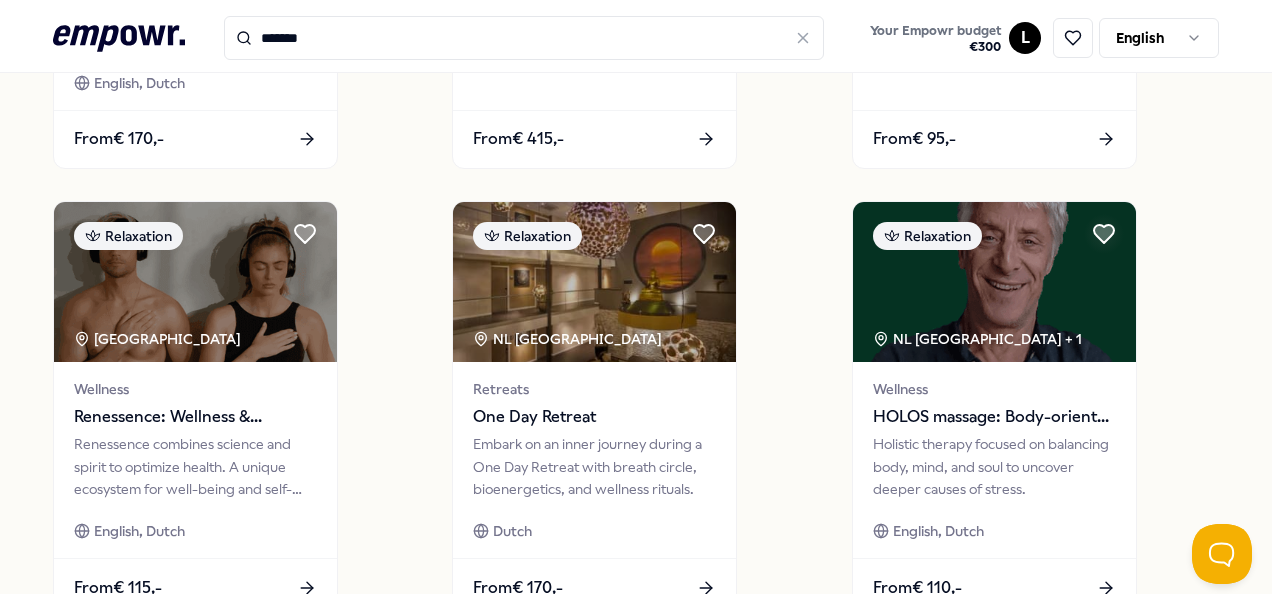 scroll, scrollTop: 1400, scrollLeft: 0, axis: vertical 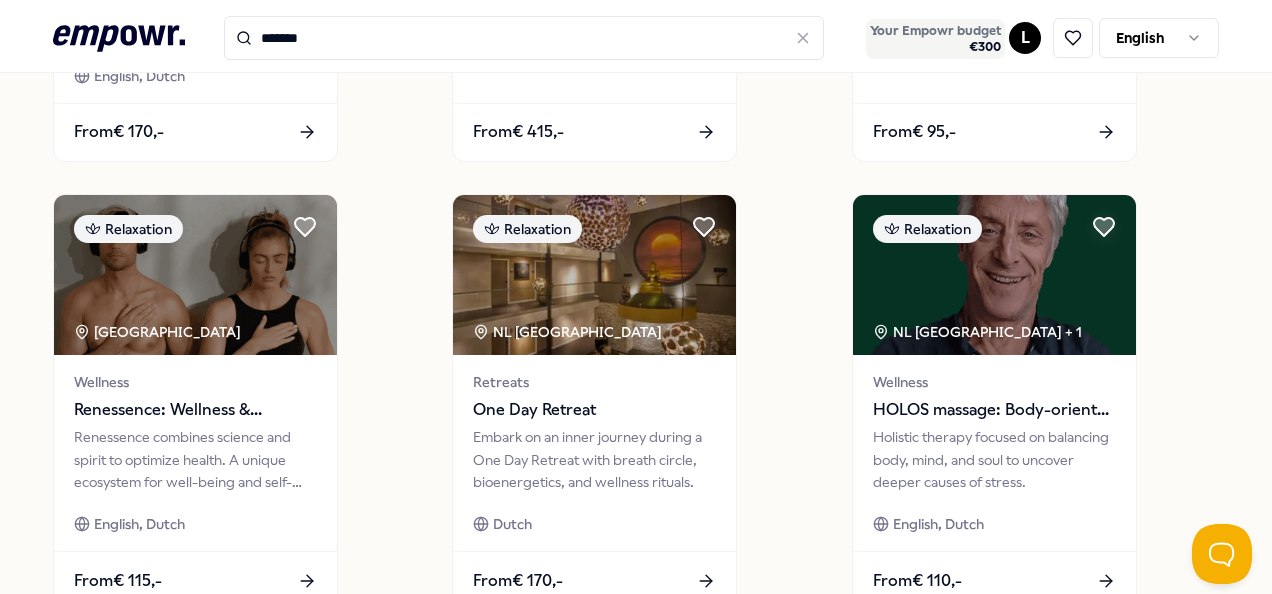 click on "Your Empowr budget" at bounding box center [935, 31] 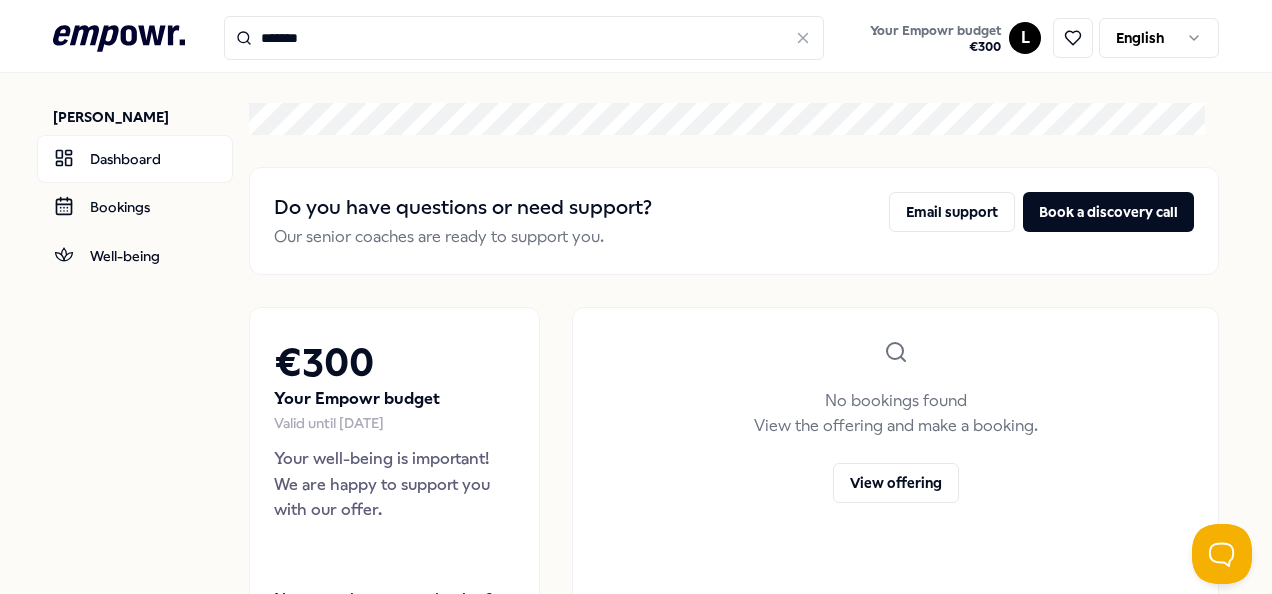 scroll, scrollTop: 0, scrollLeft: 0, axis: both 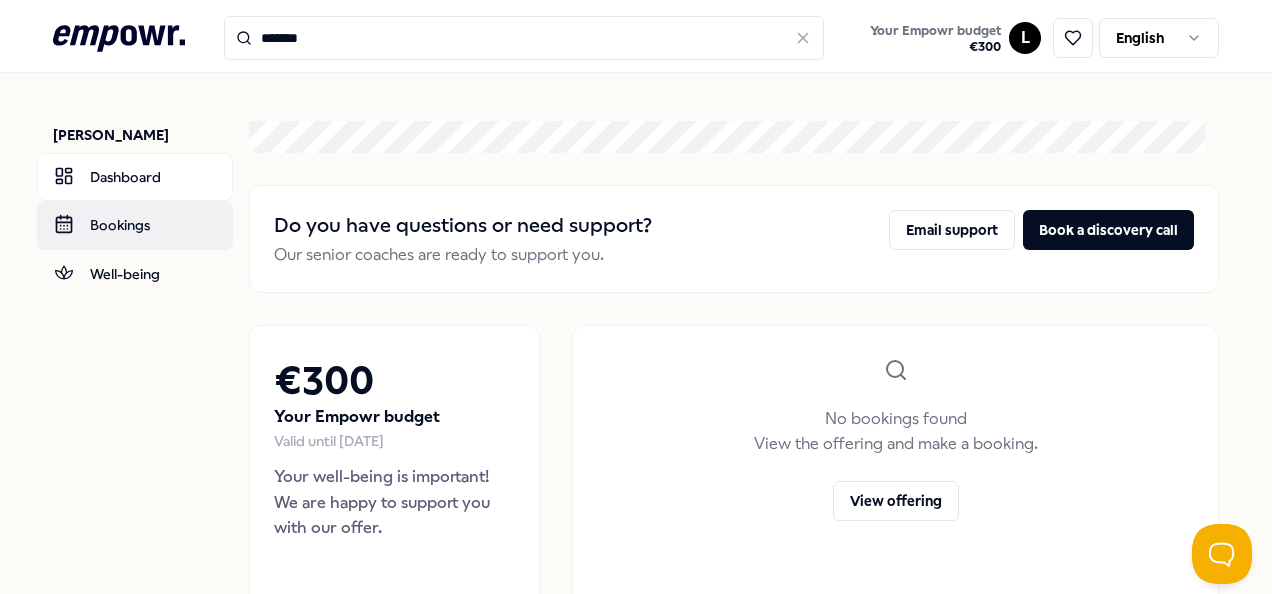 click on "Bookings" at bounding box center [135, 225] 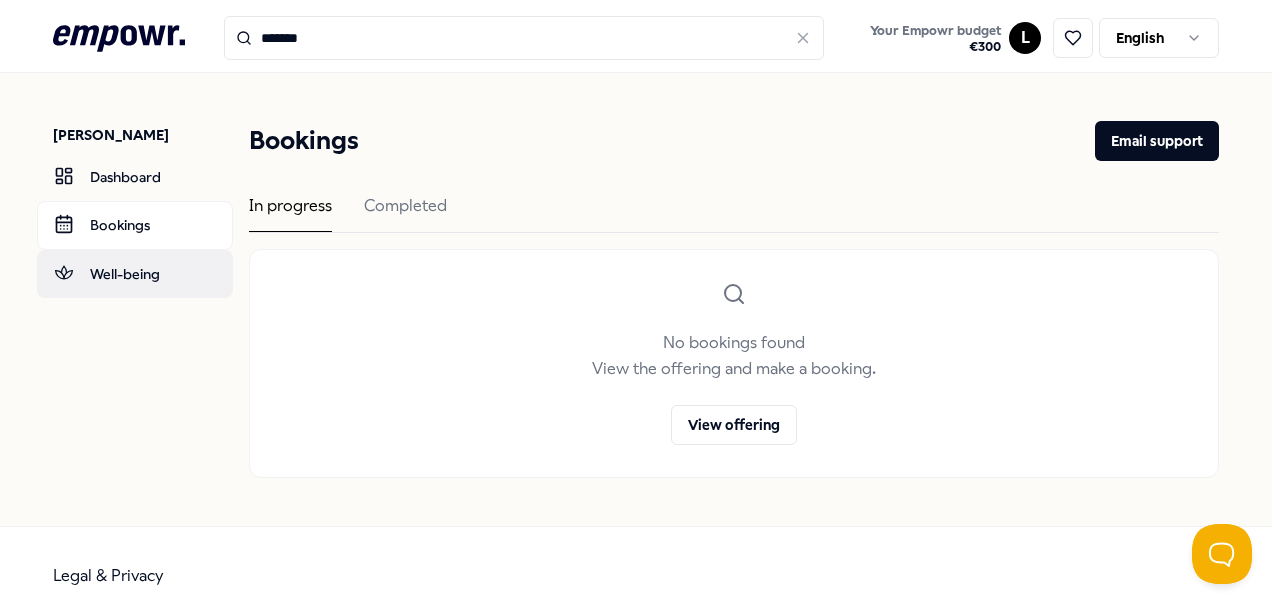 click on "Well-being" at bounding box center [135, 274] 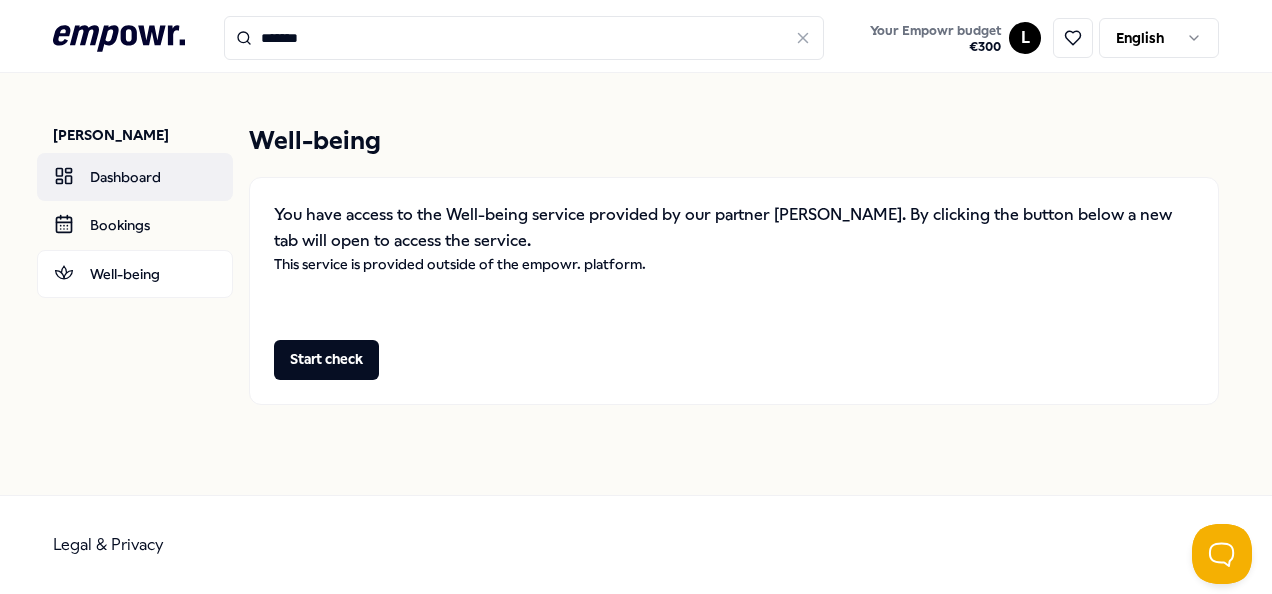 click on "Dashboard" at bounding box center [135, 177] 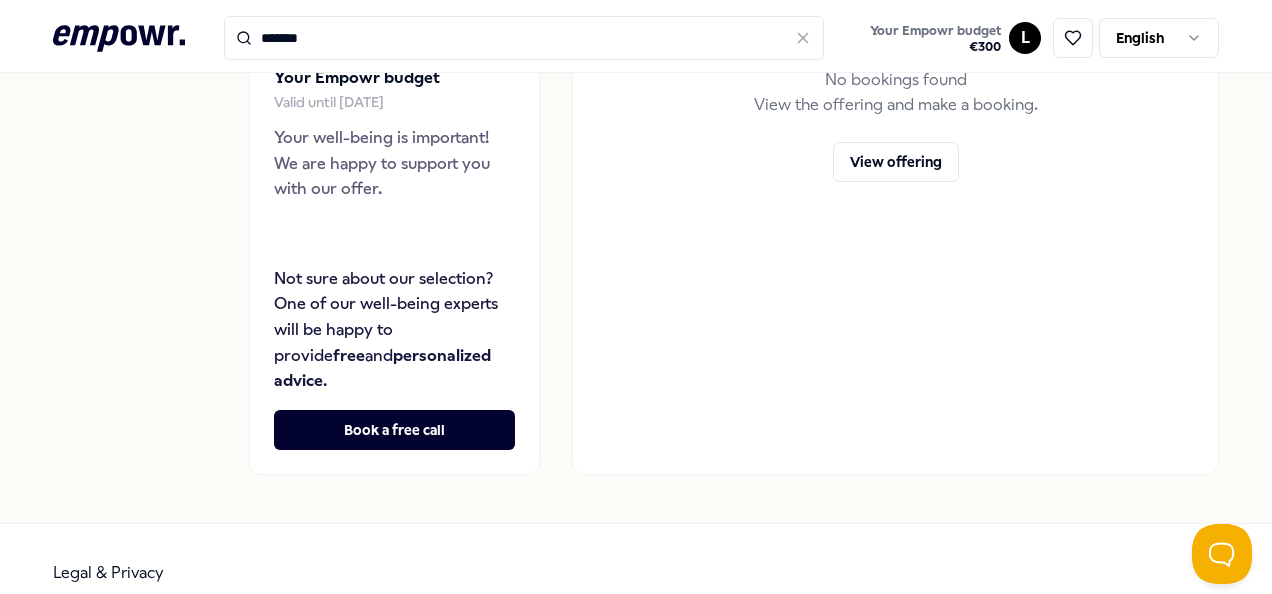 scroll, scrollTop: 0, scrollLeft: 0, axis: both 